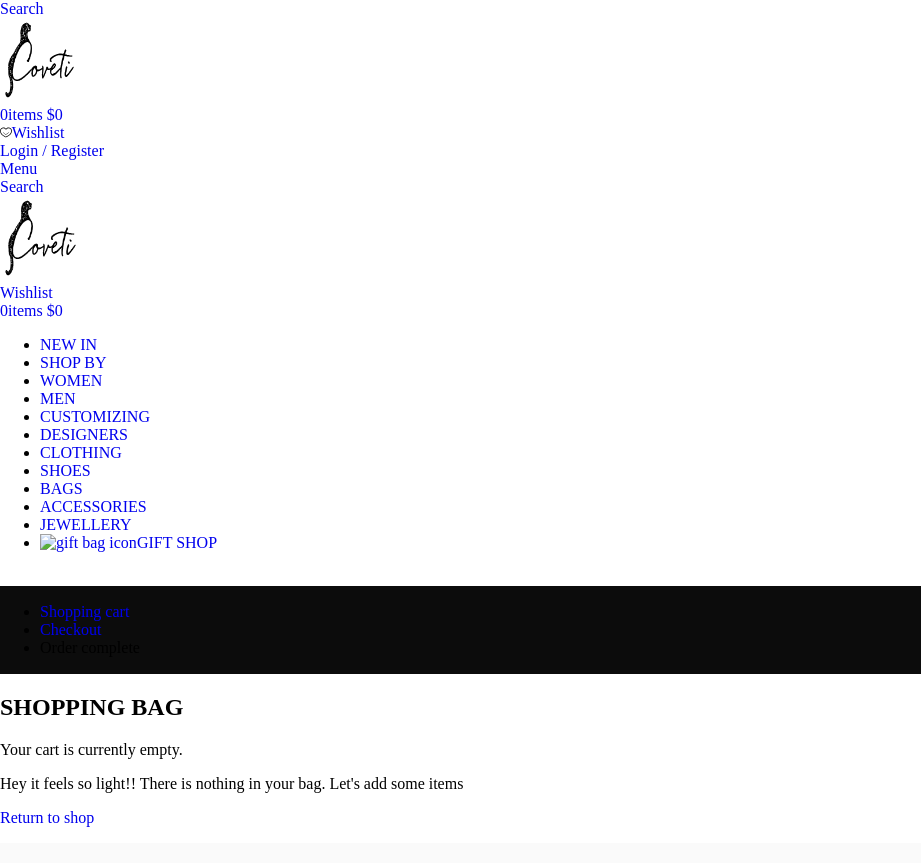scroll, scrollTop: 0, scrollLeft: 0, axis: both 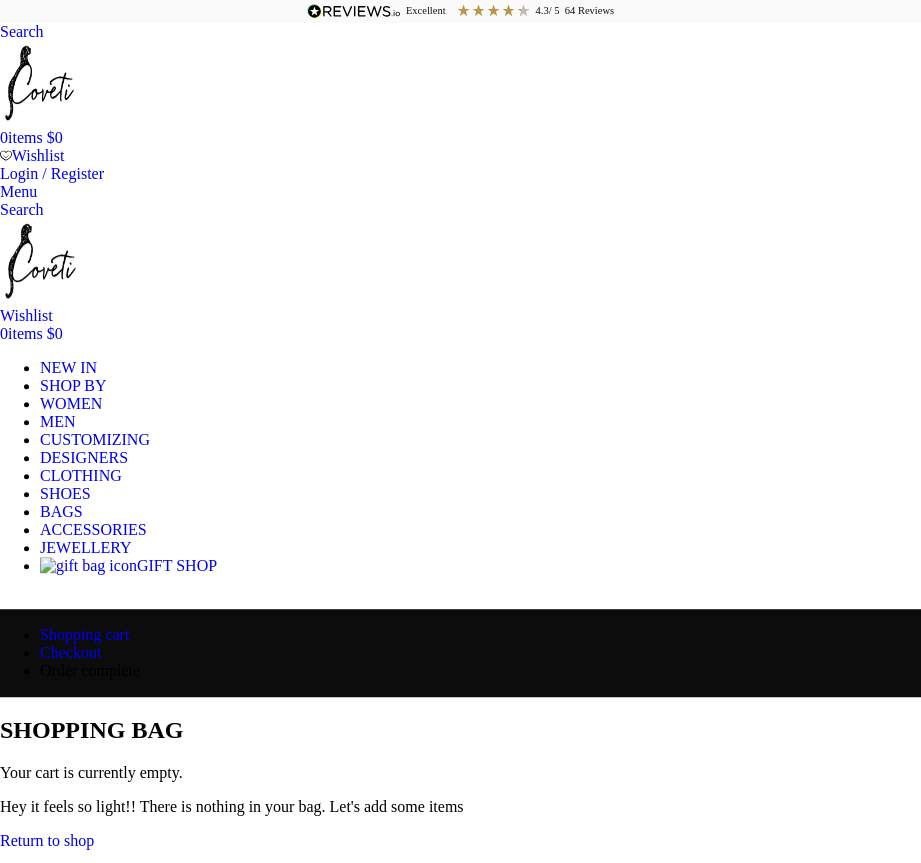 click on "Return to shop" at bounding box center (47, 840) 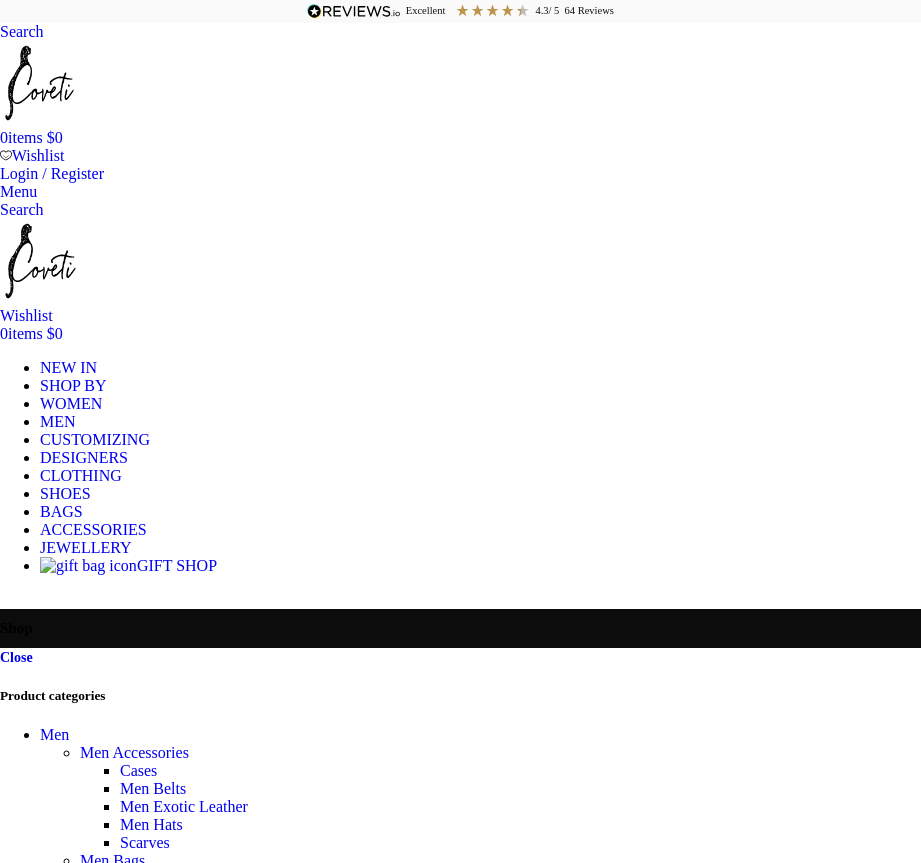 scroll, scrollTop: 0, scrollLeft: 0, axis: both 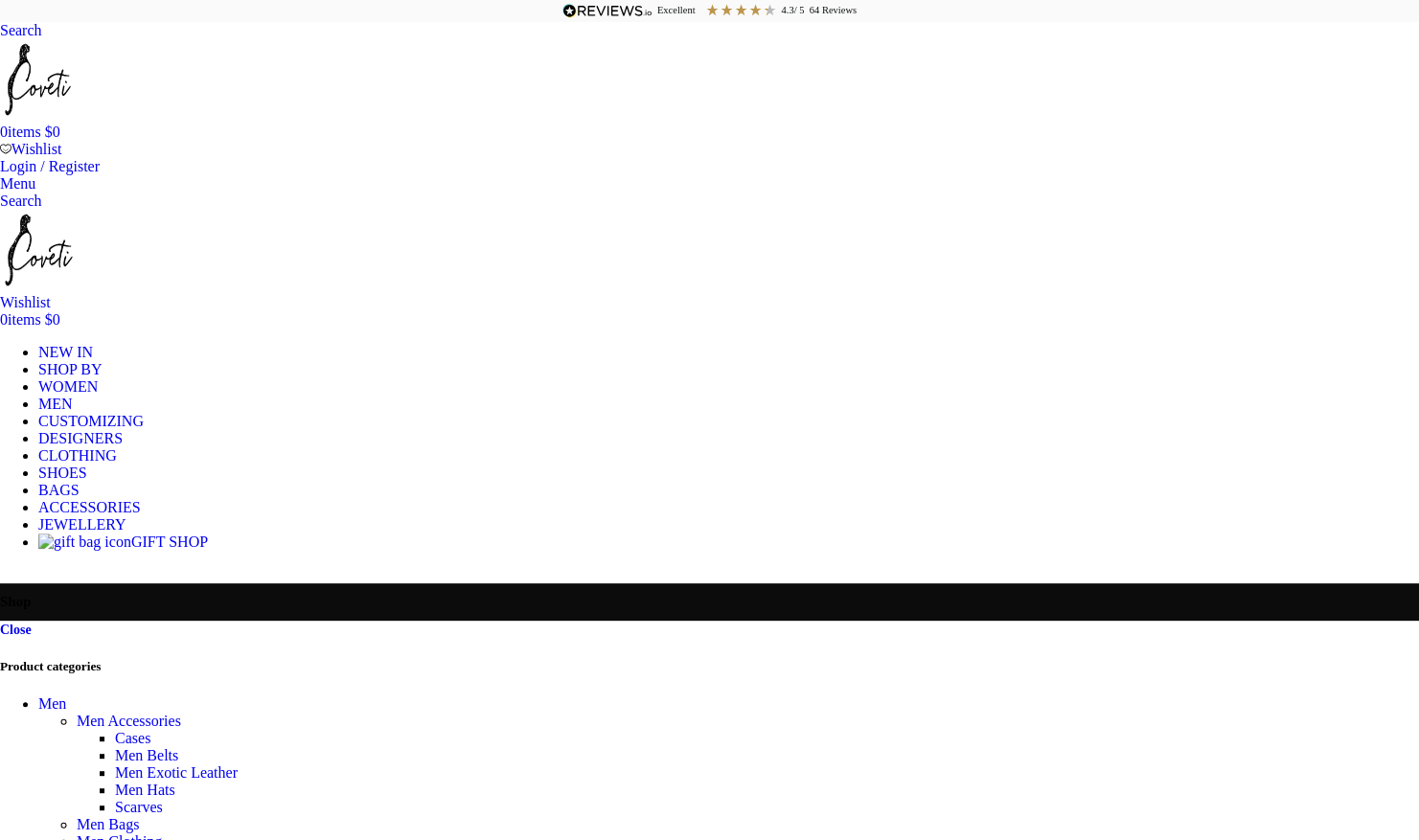 drag, startPoint x: 1305, startPoint y: 371, endPoint x: 1273, endPoint y: 354, distance: 36.23534 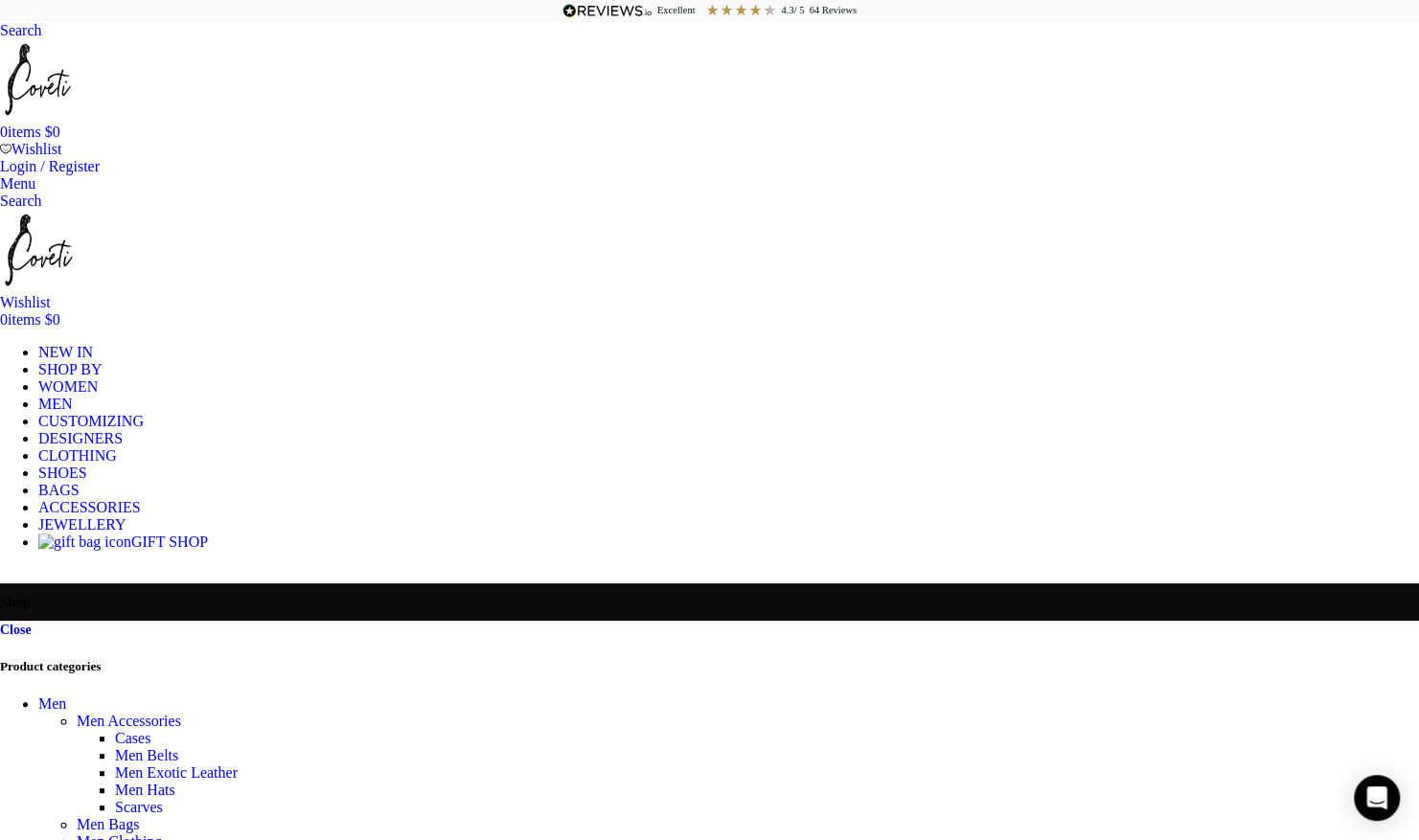 click at bounding box center [0, 166] 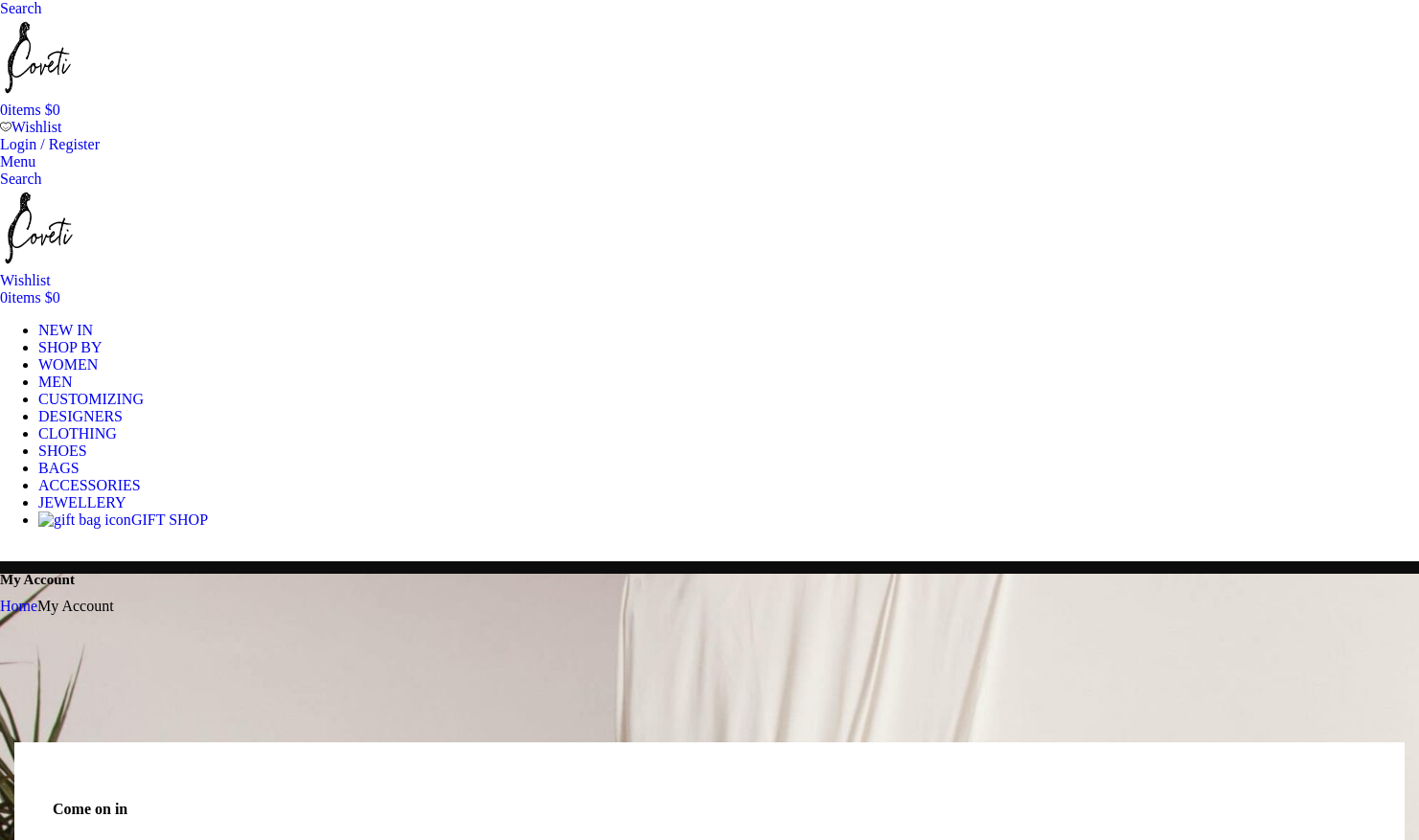 scroll, scrollTop: 0, scrollLeft: 0, axis: both 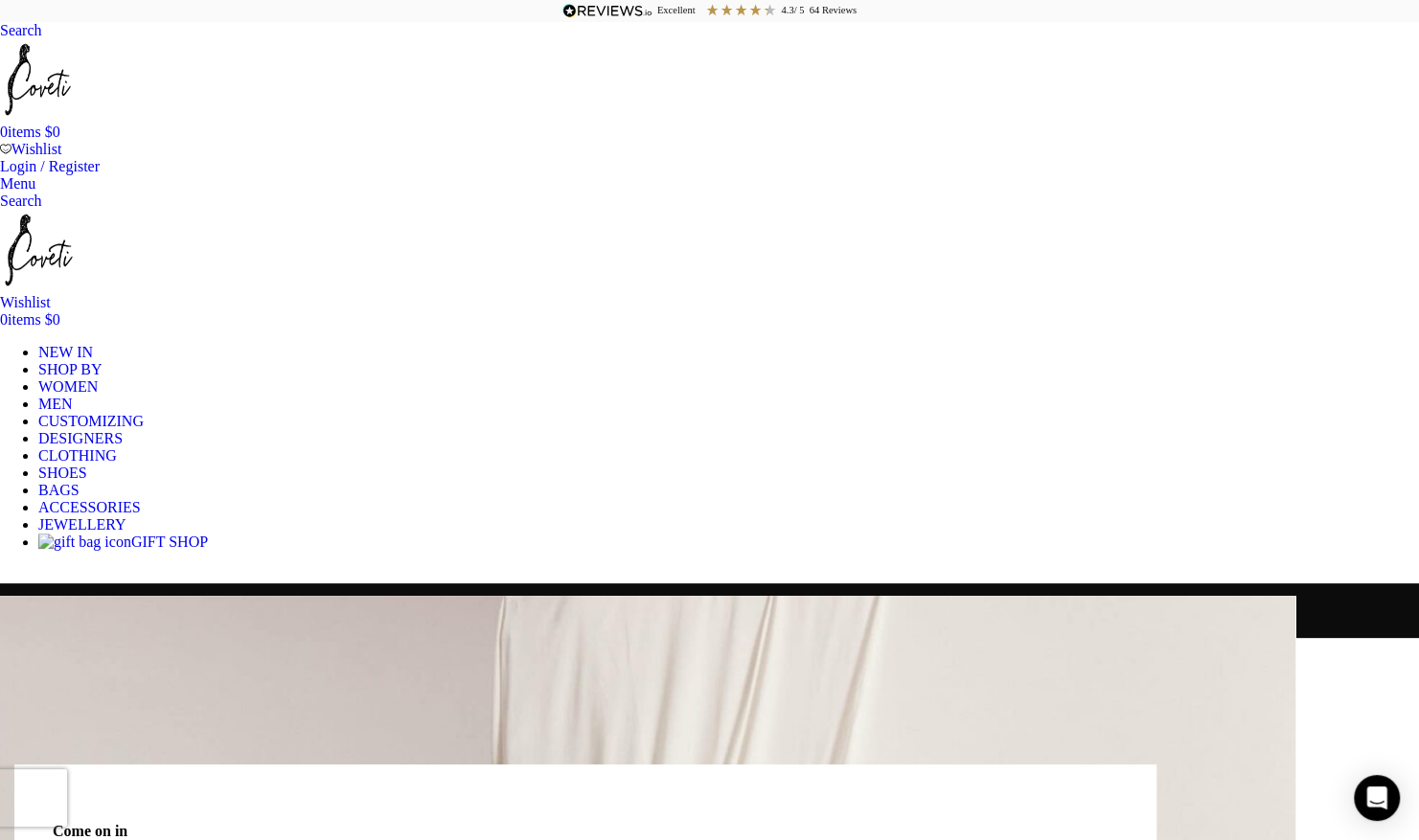 click on "Username or email address  * Required" at bounding box center (371, 913) 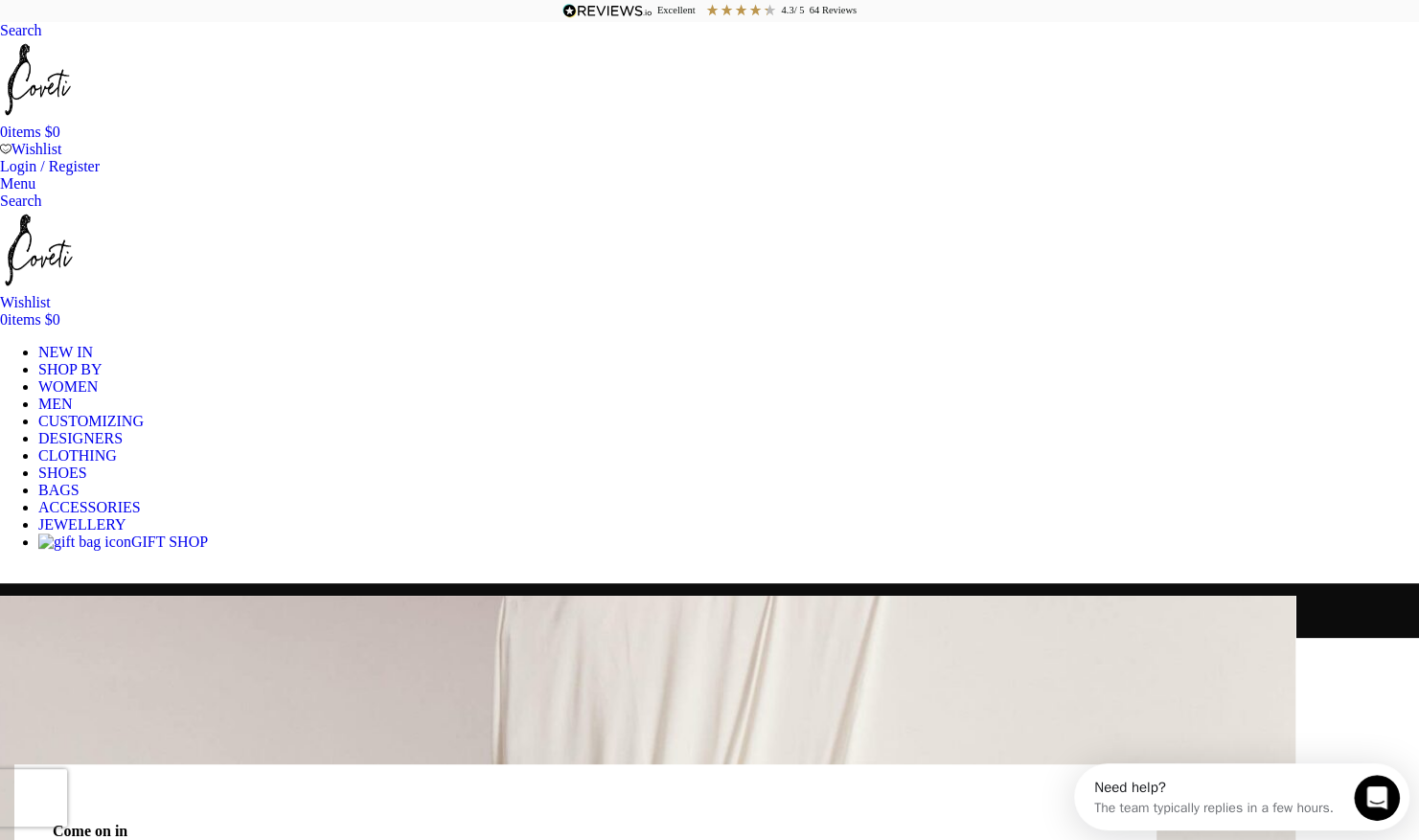 scroll, scrollTop: 0, scrollLeft: 0, axis: both 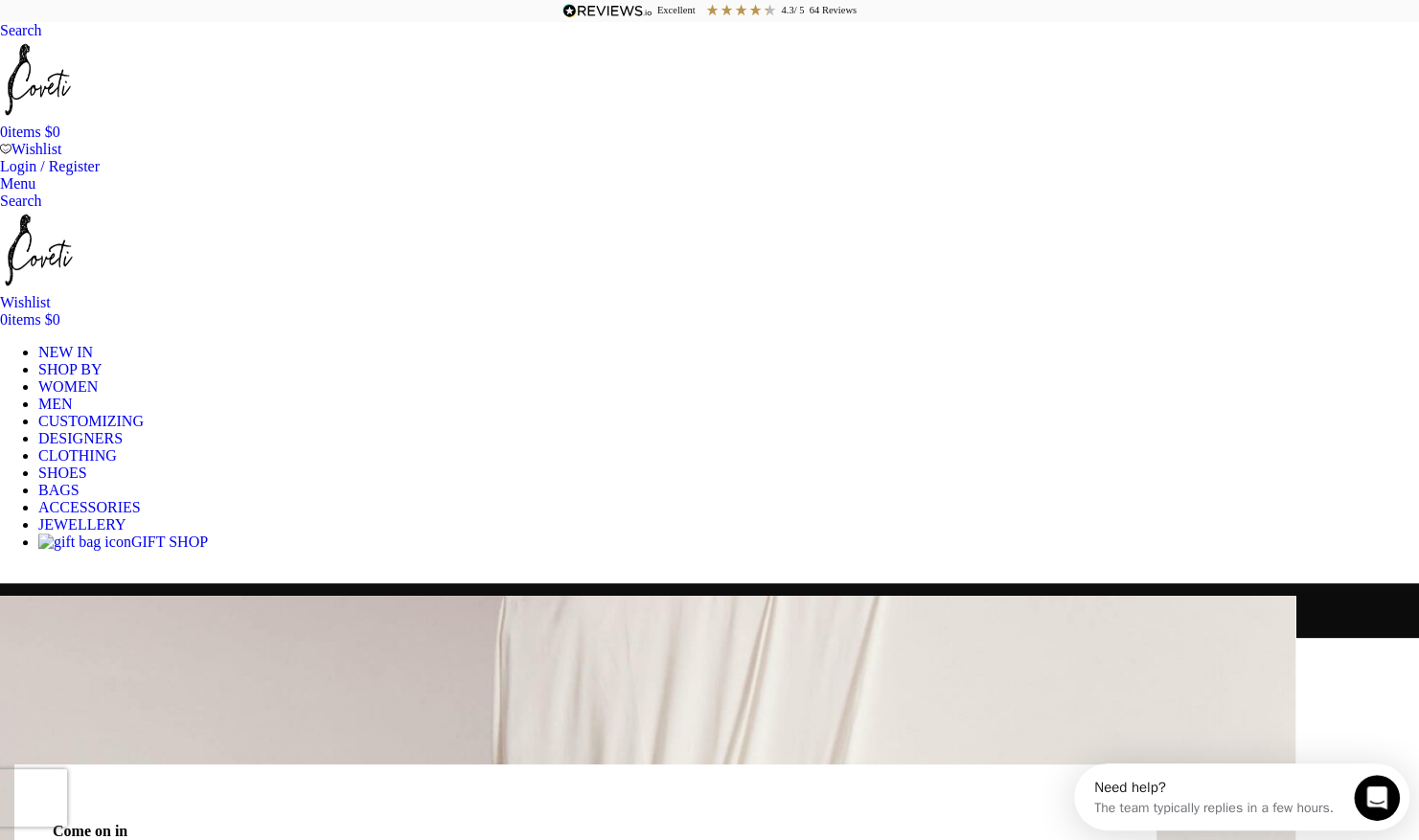 click on "Log in" at bounding box center (78, 1004) 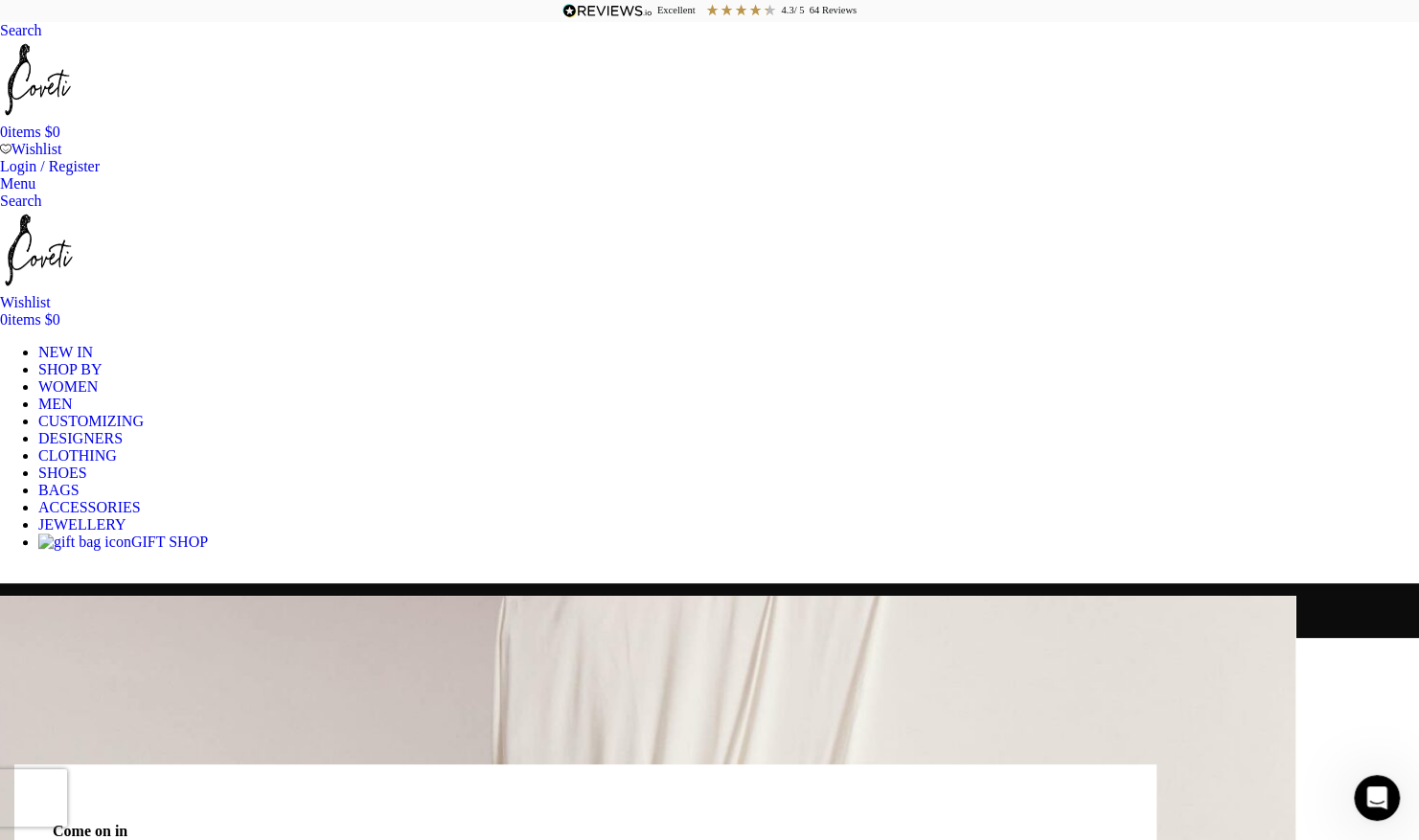 click on "Log in" at bounding box center [78, 1004] 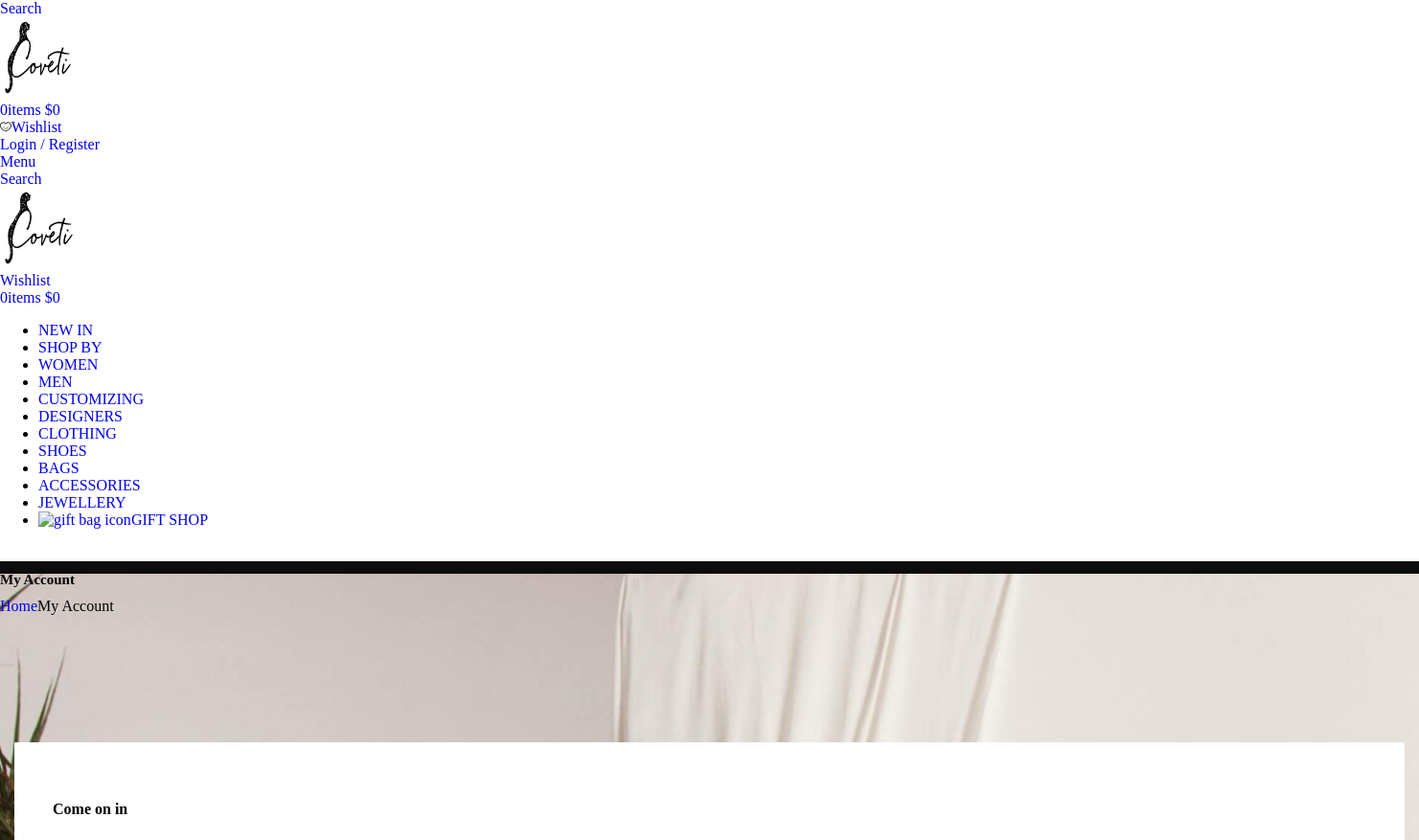 scroll, scrollTop: 0, scrollLeft: 0, axis: both 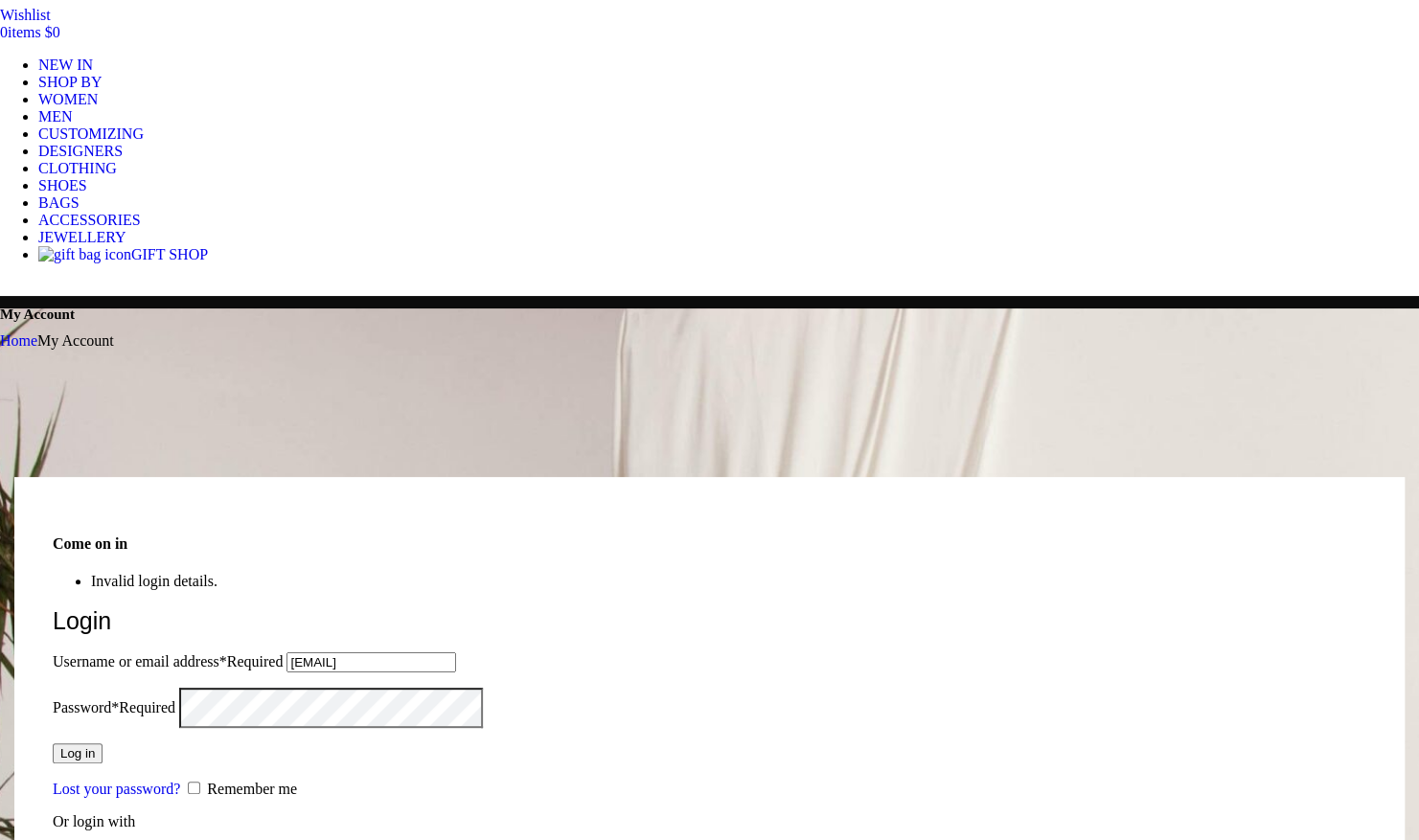click on "[EMAIL]" at bounding box center (371, 662) 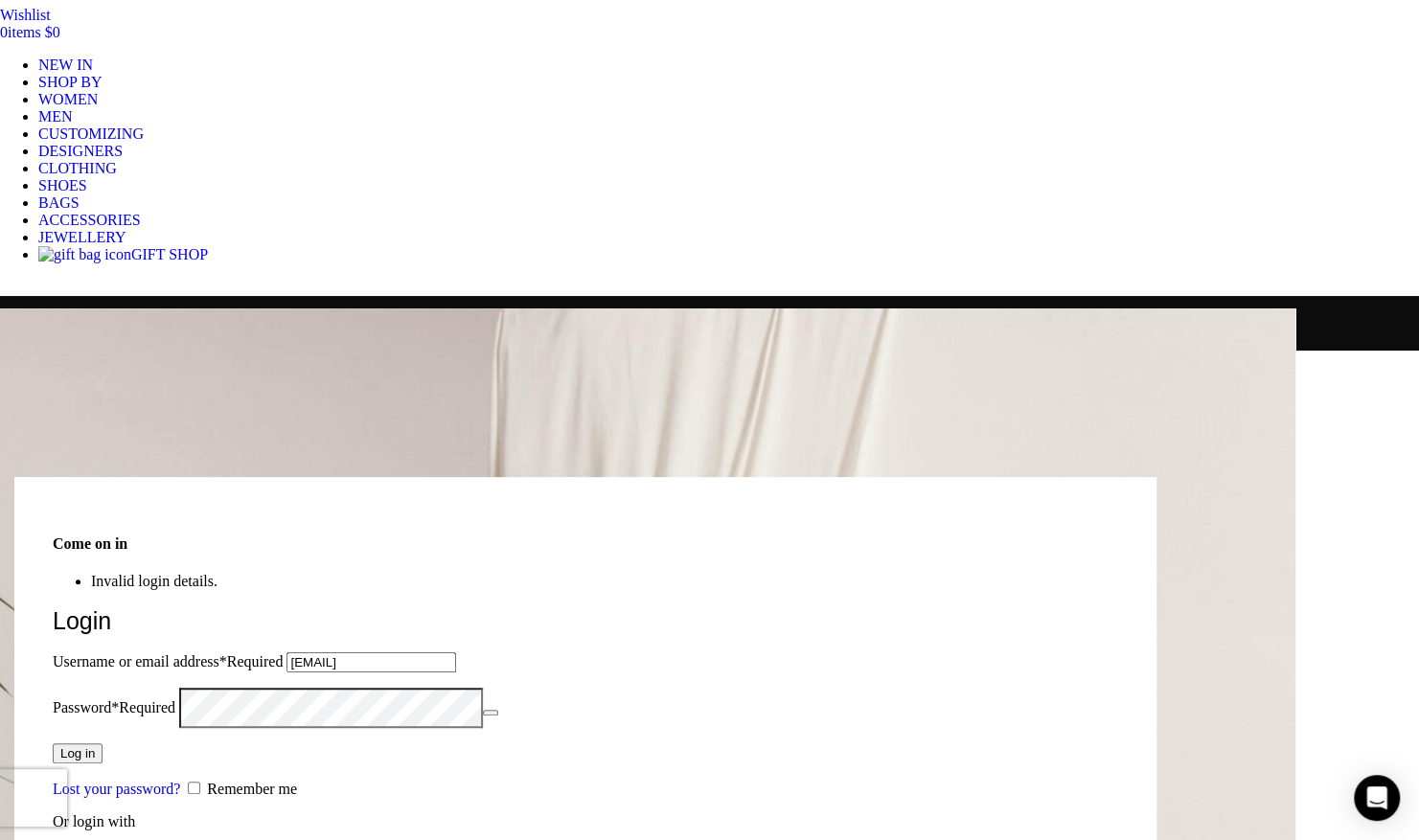 click at bounding box center (491, 713) 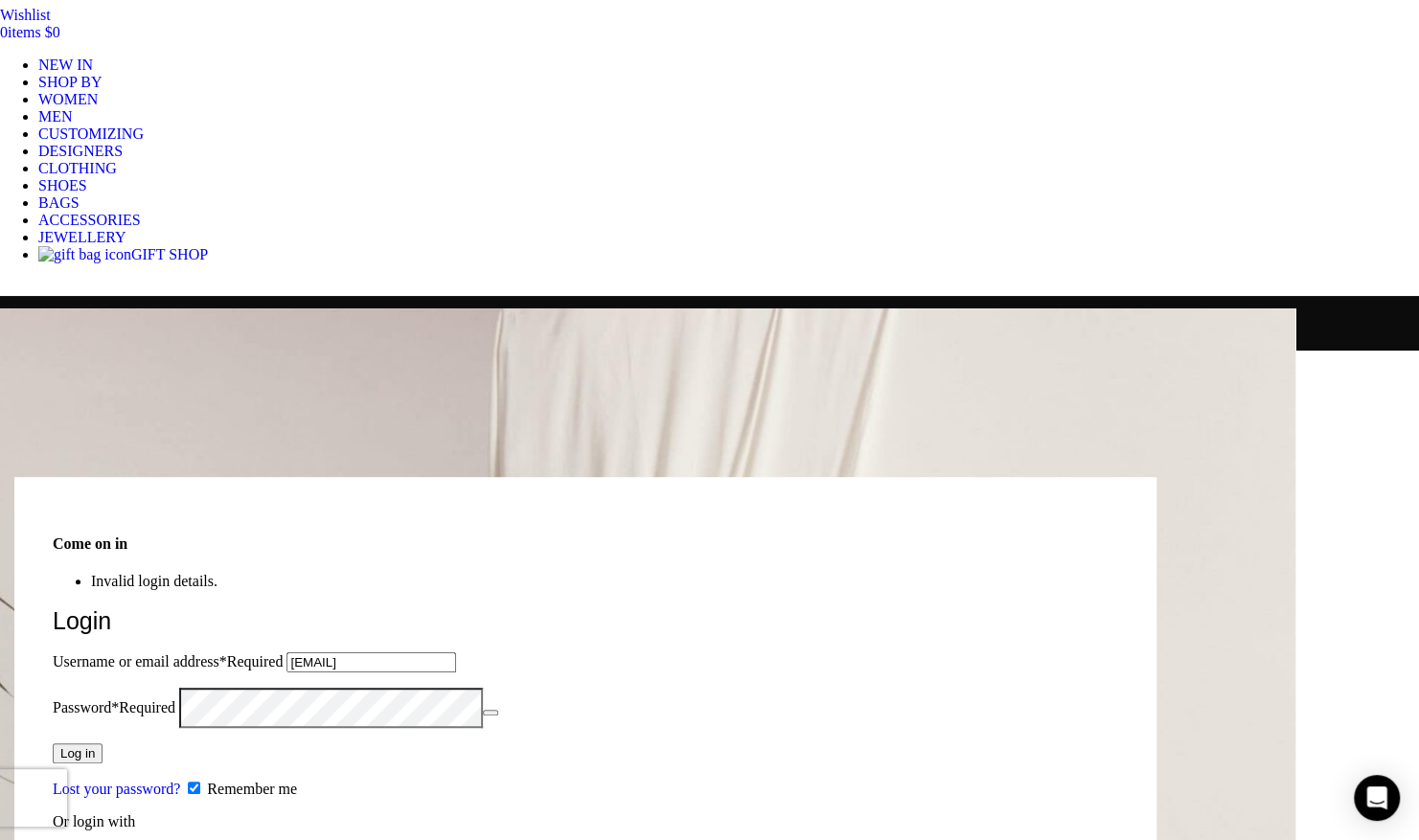click on "Log in" at bounding box center (78, 753) 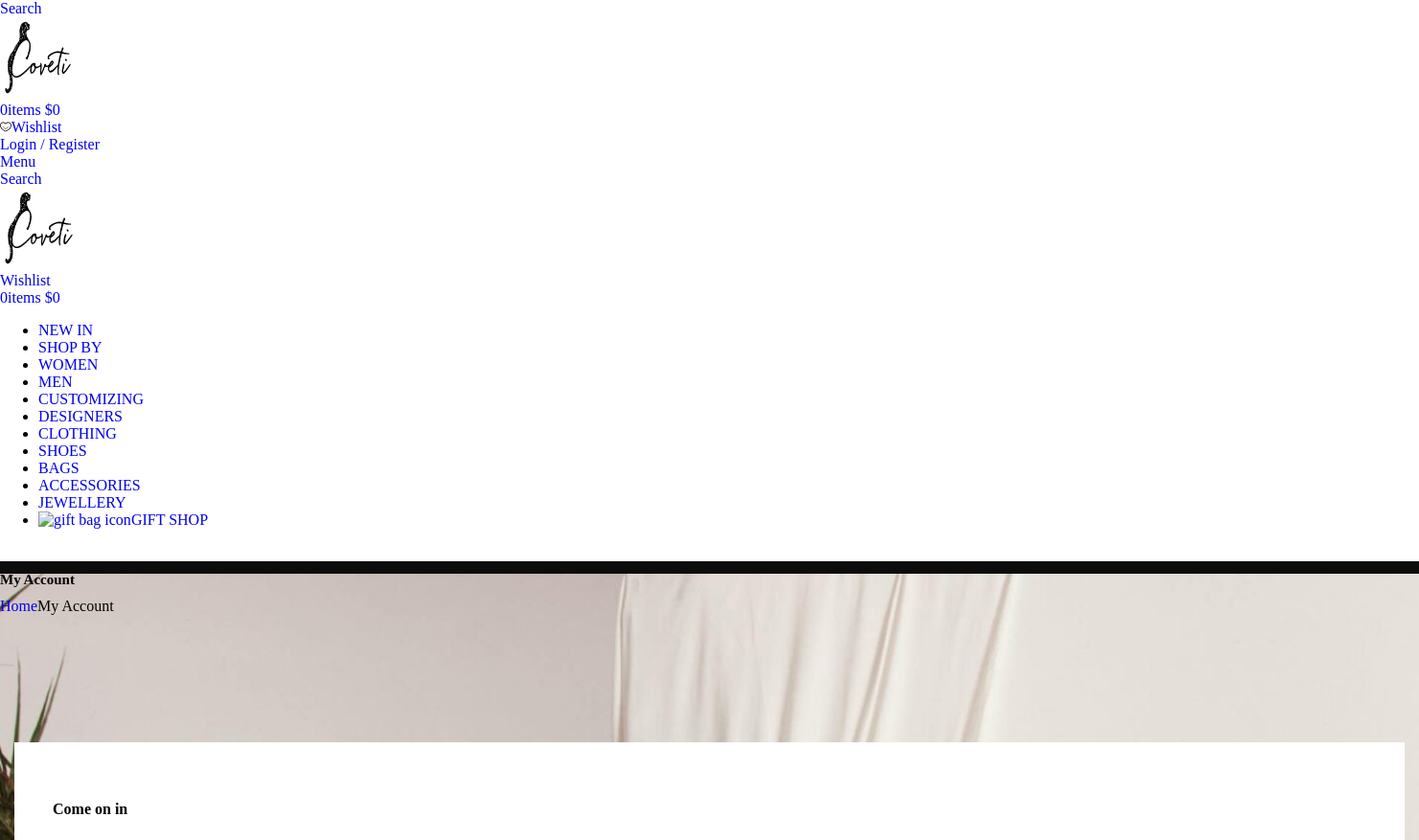 scroll, scrollTop: 0, scrollLeft: 0, axis: both 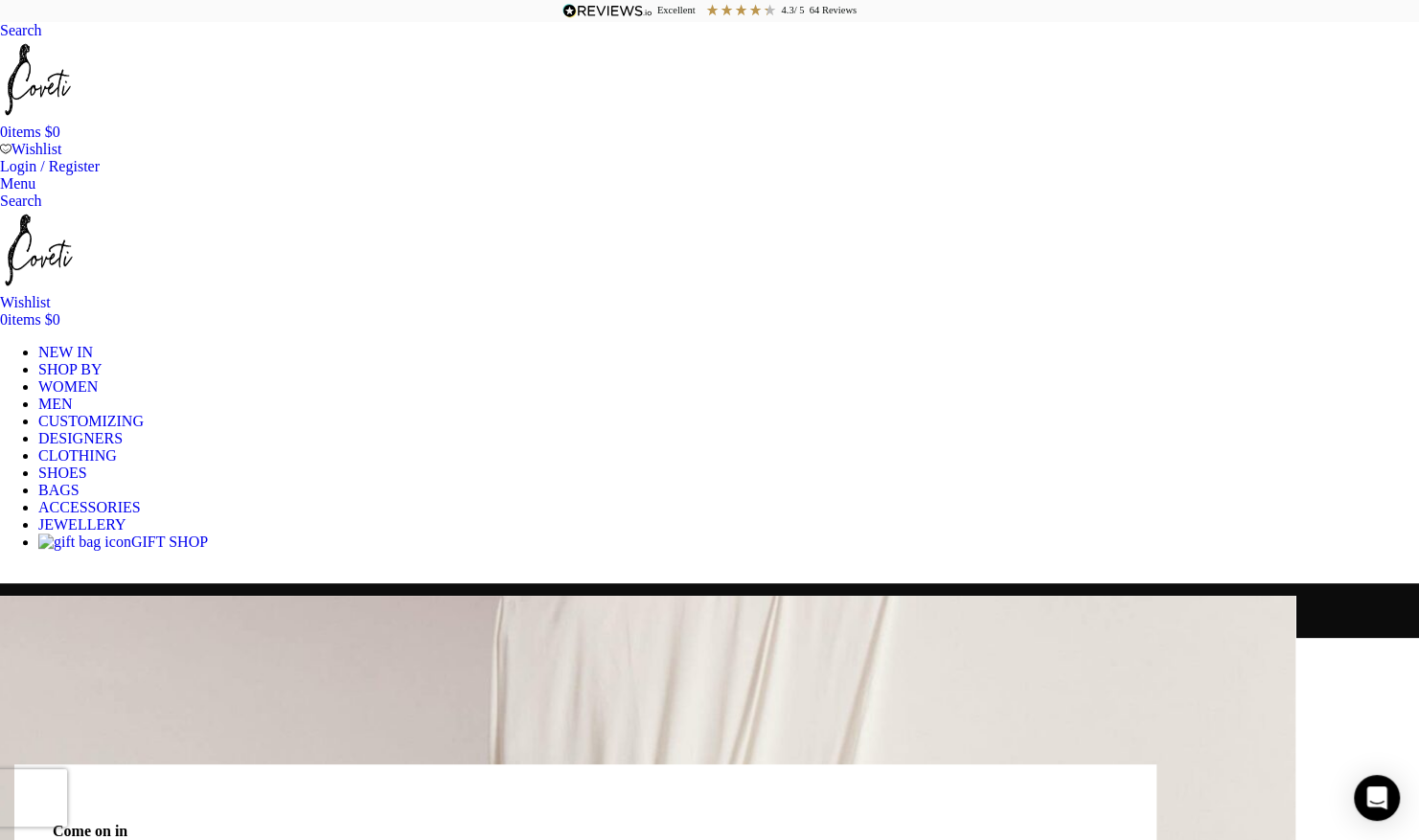 drag, startPoint x: 468, startPoint y: 630, endPoint x: 450, endPoint y: 634, distance: 18.439089 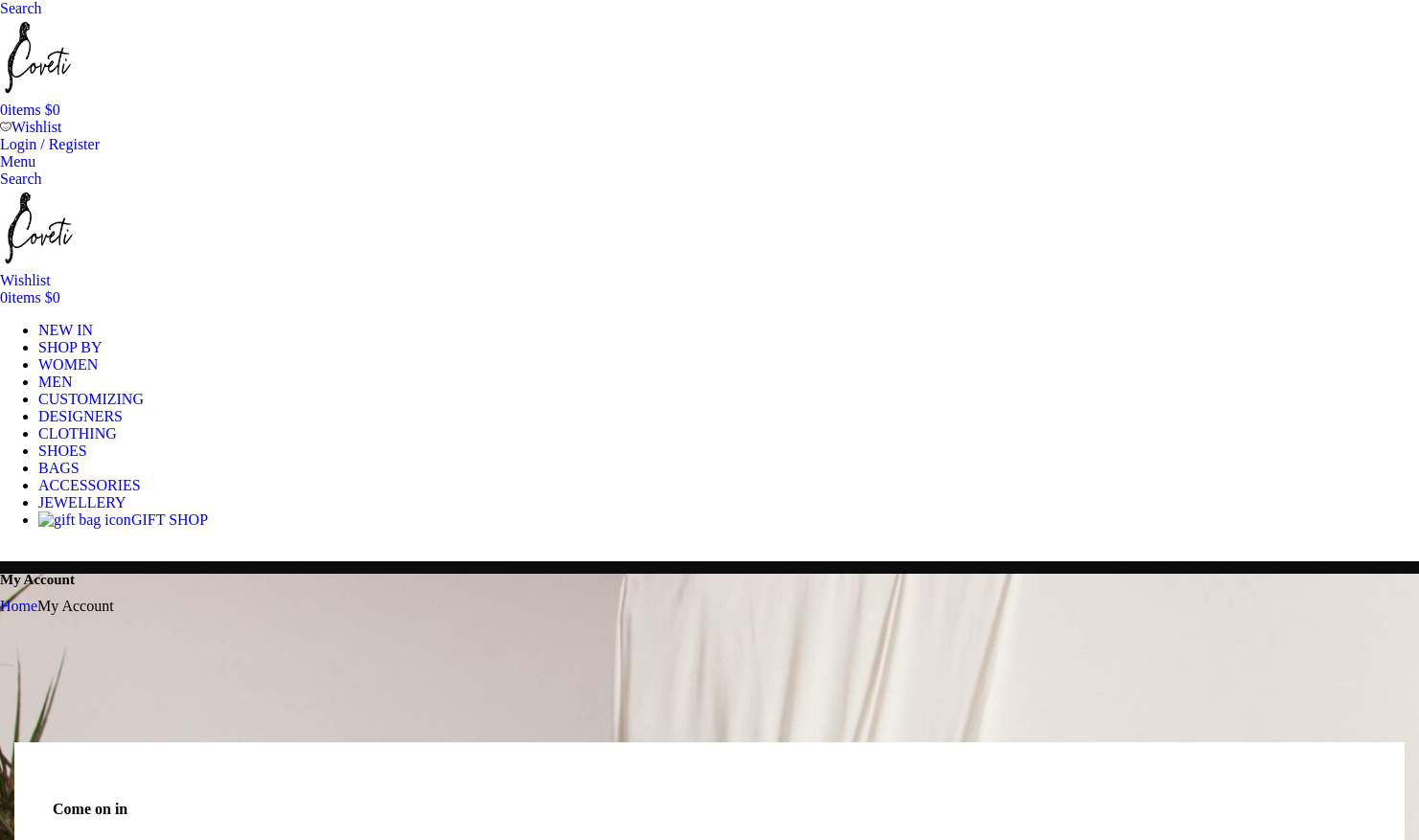 scroll, scrollTop: 0, scrollLeft: 0, axis: both 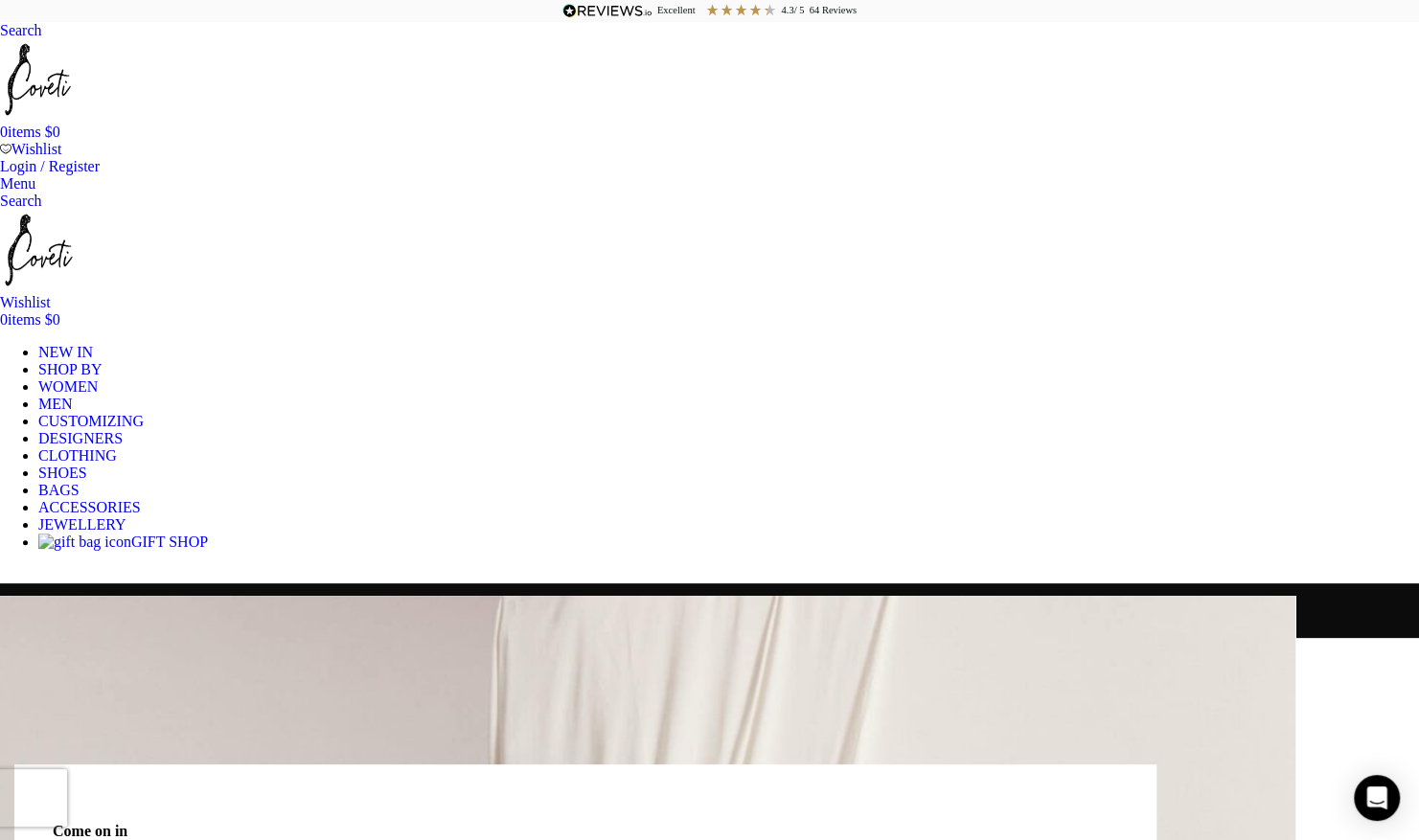 drag, startPoint x: 445, startPoint y: 525, endPoint x: 416, endPoint y: 554, distance: 41.012193 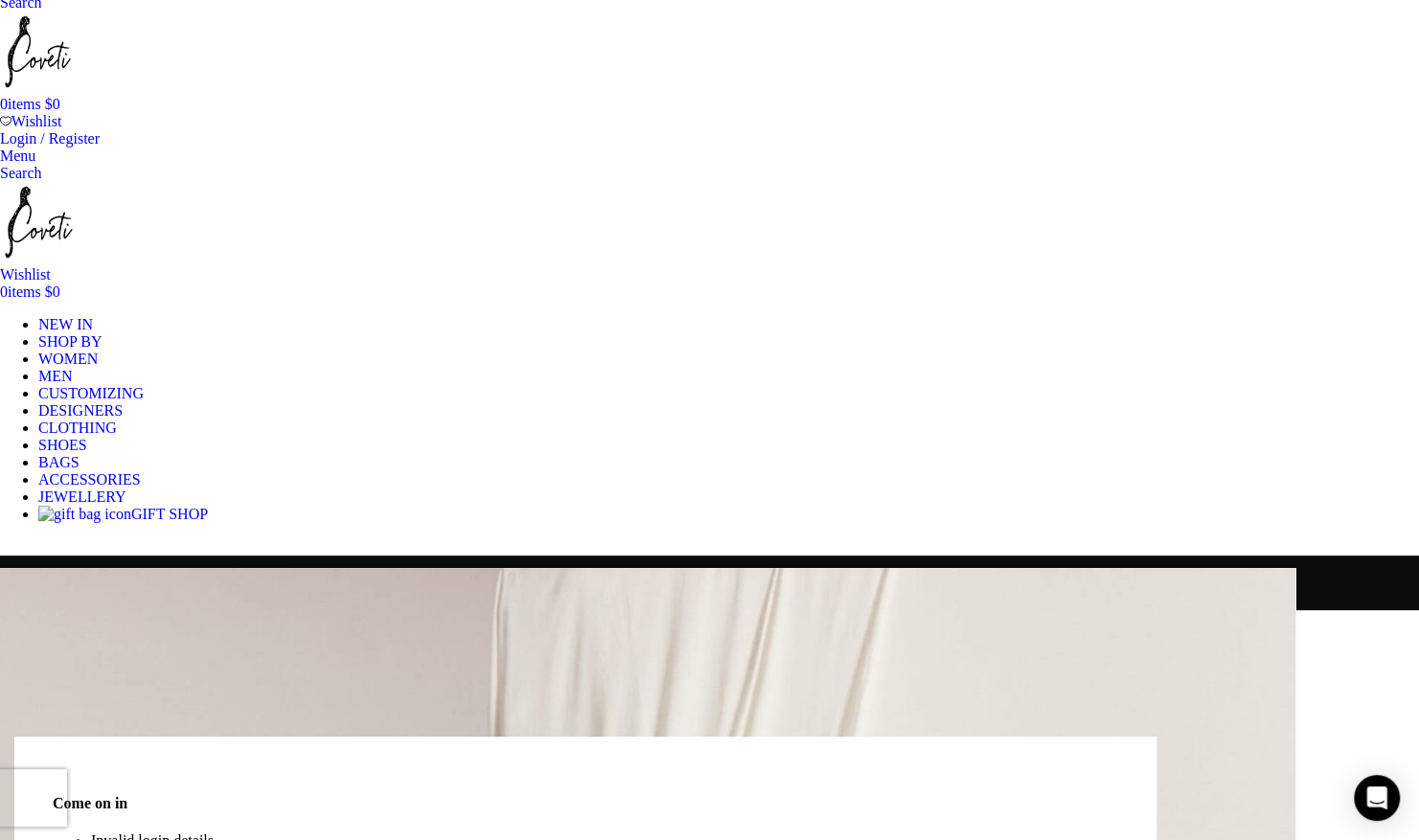 scroll, scrollTop: 96, scrollLeft: 0, axis: vertical 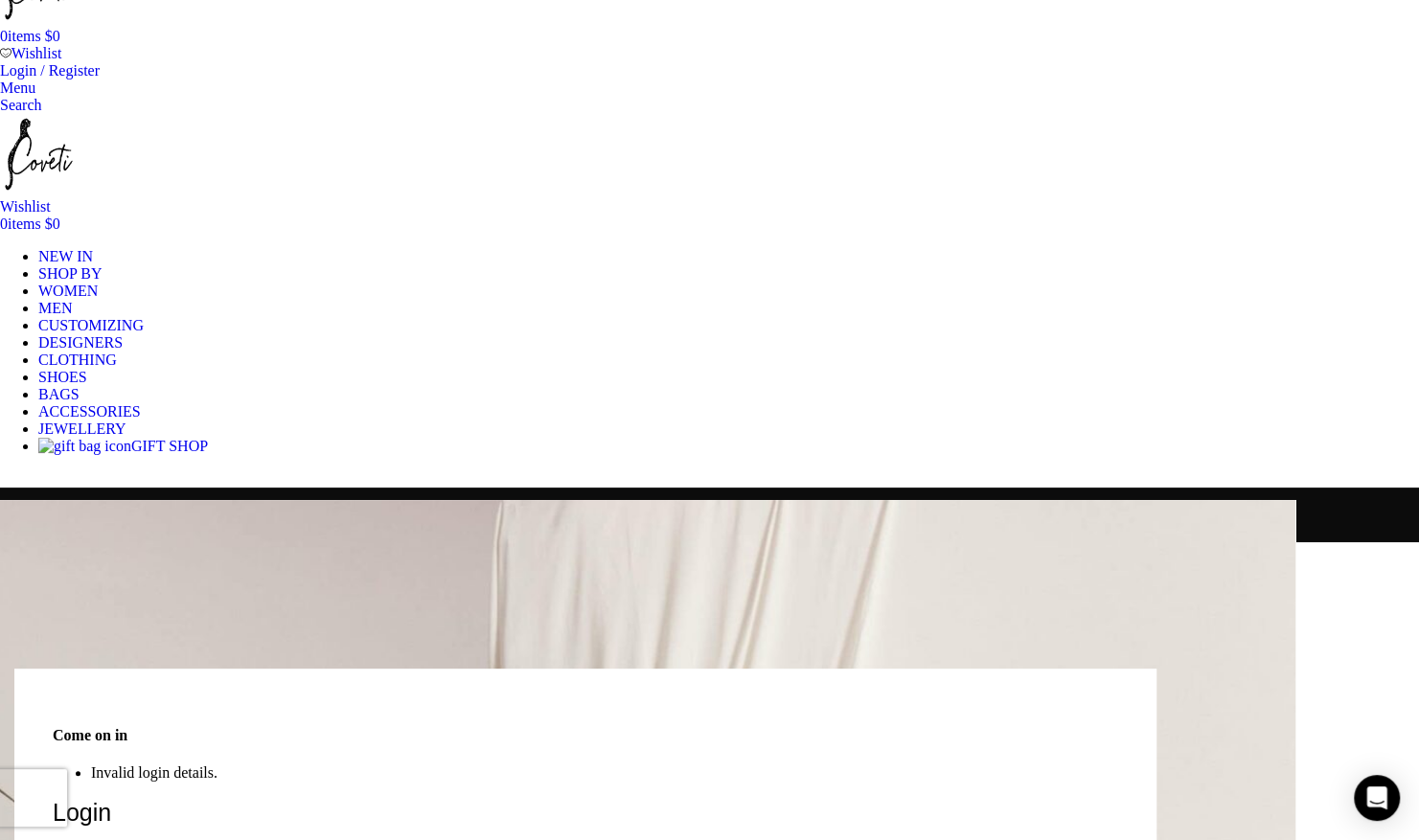 click on "Log in" at bounding box center [78, 944] 